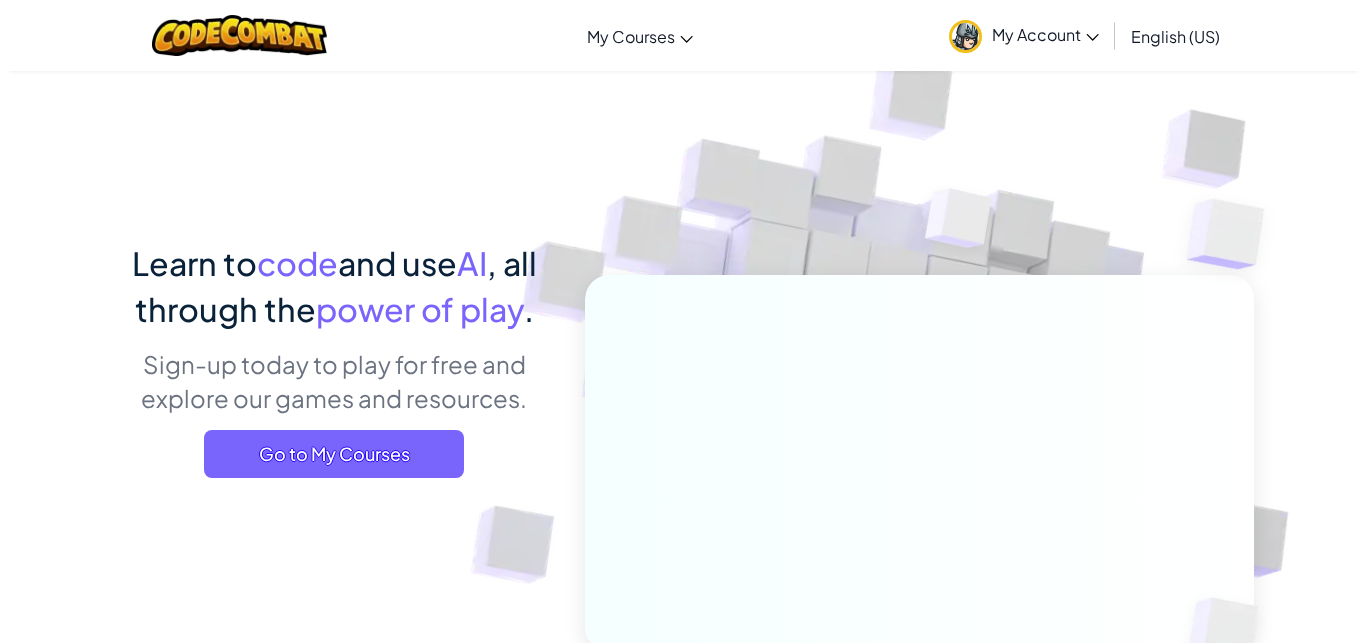 scroll, scrollTop: 0, scrollLeft: 0, axis: both 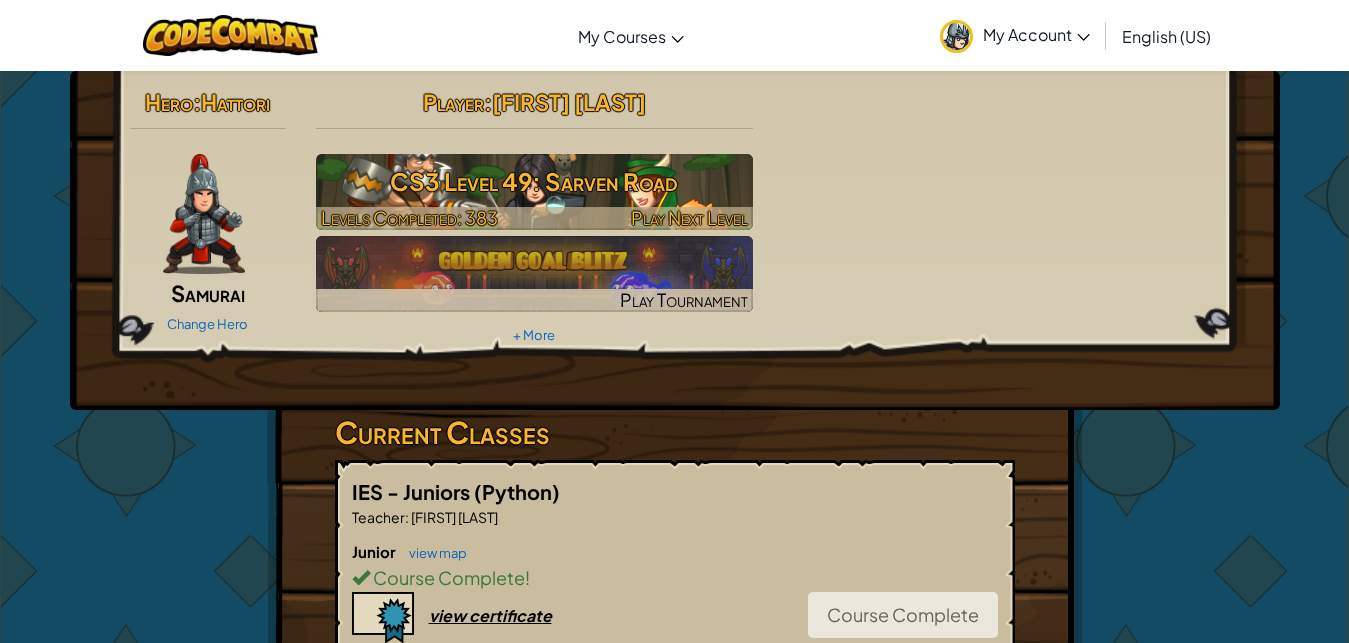click on "CS3 Level 49: Sarven Road" at bounding box center [534, 181] 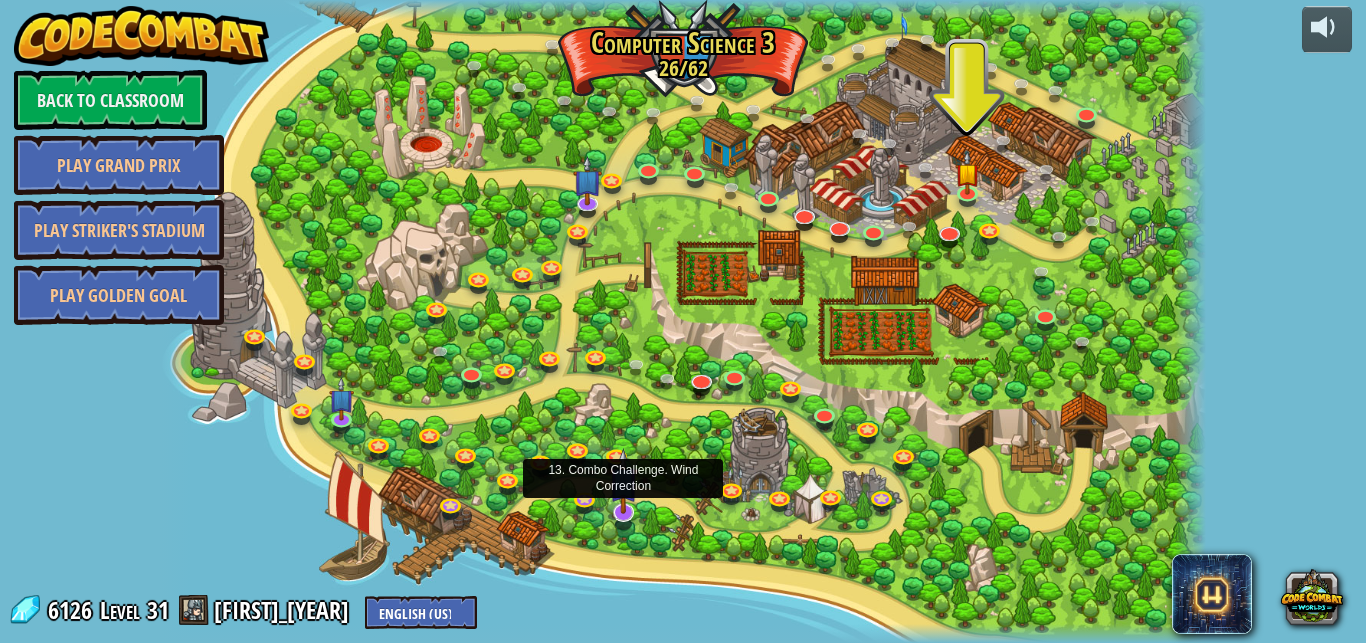 click at bounding box center [623, 481] 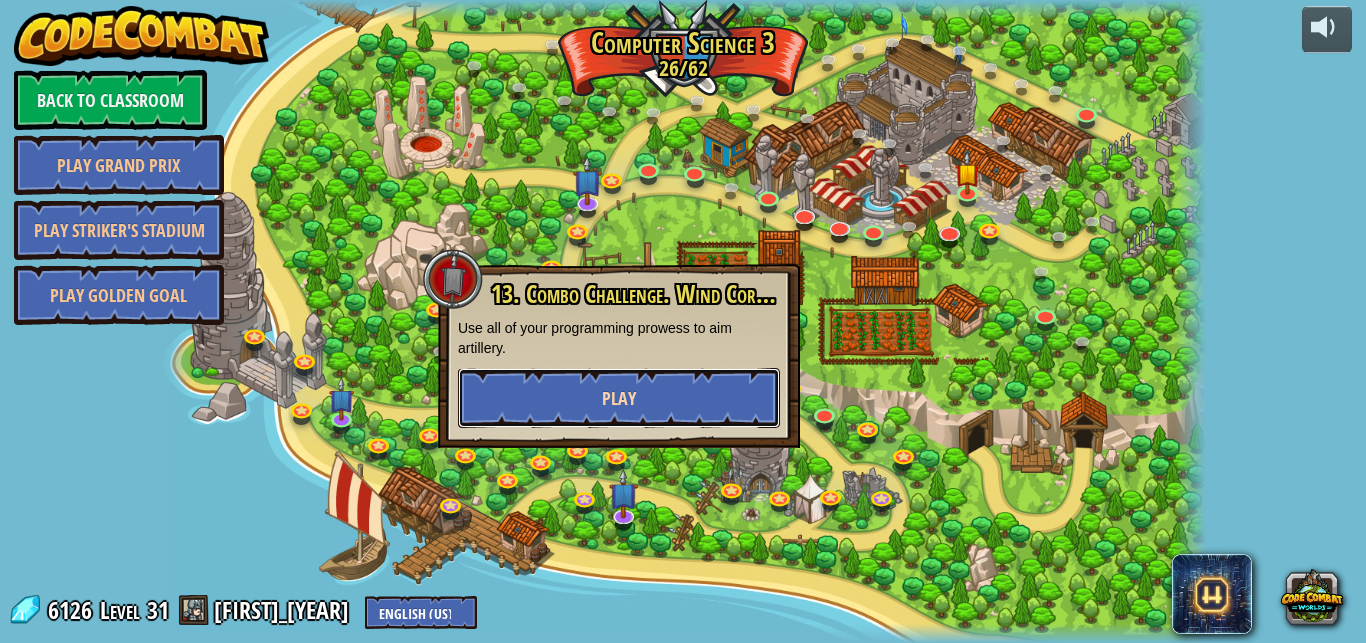 click on "Play" at bounding box center [619, 398] 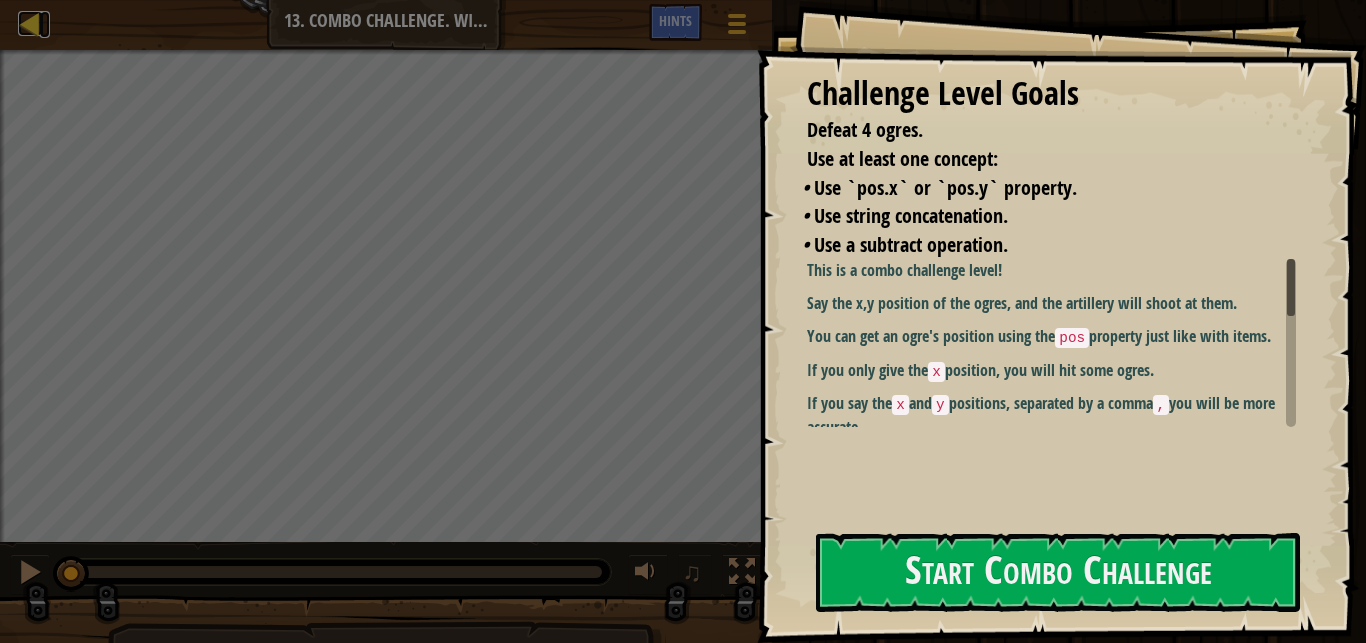 click at bounding box center [30, 23] 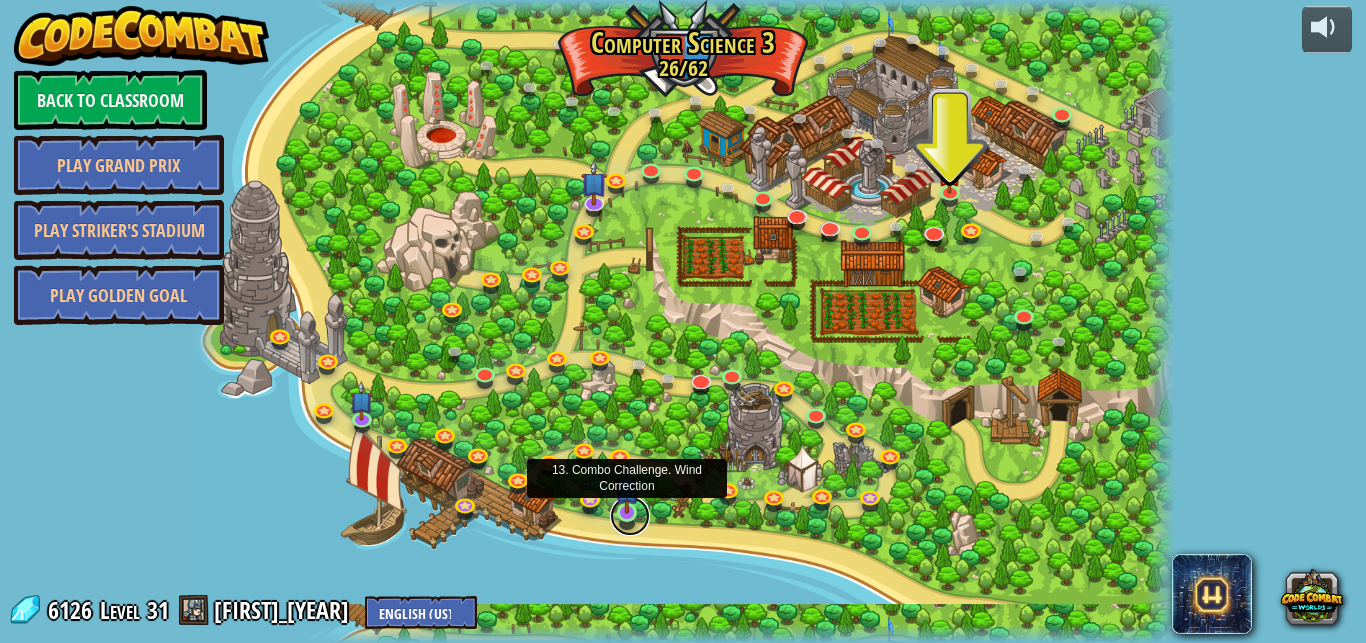 click at bounding box center [630, 516] 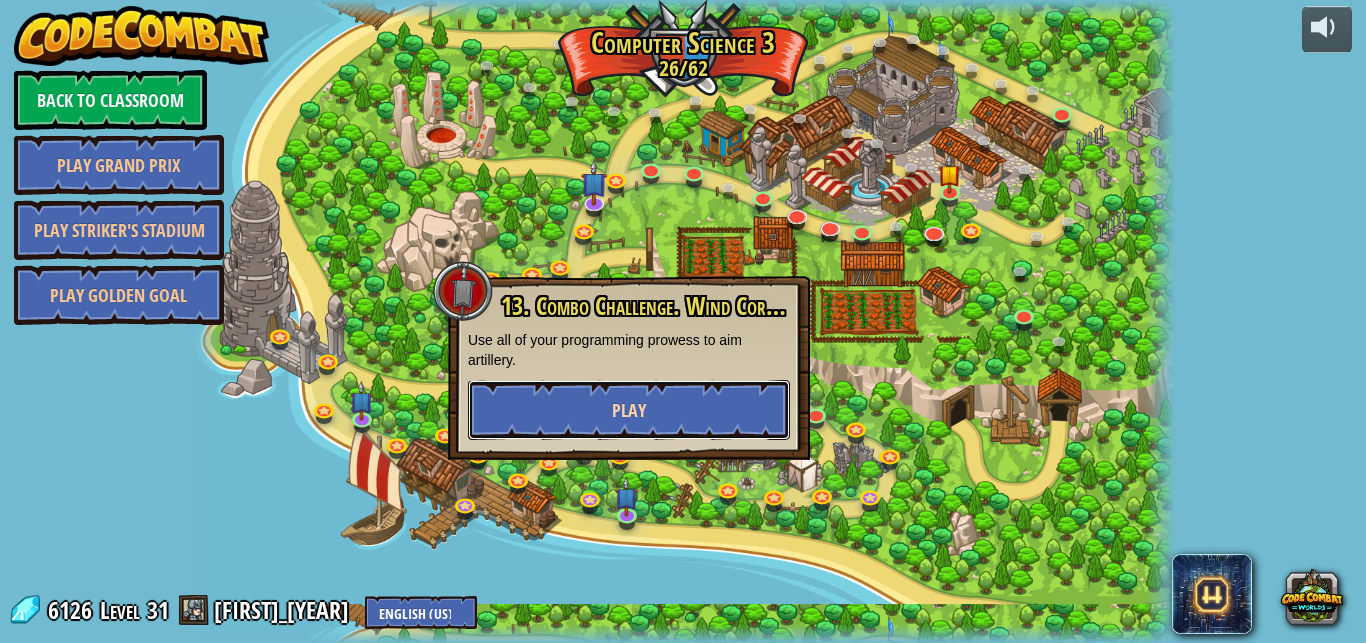 click on "Play" at bounding box center (629, 410) 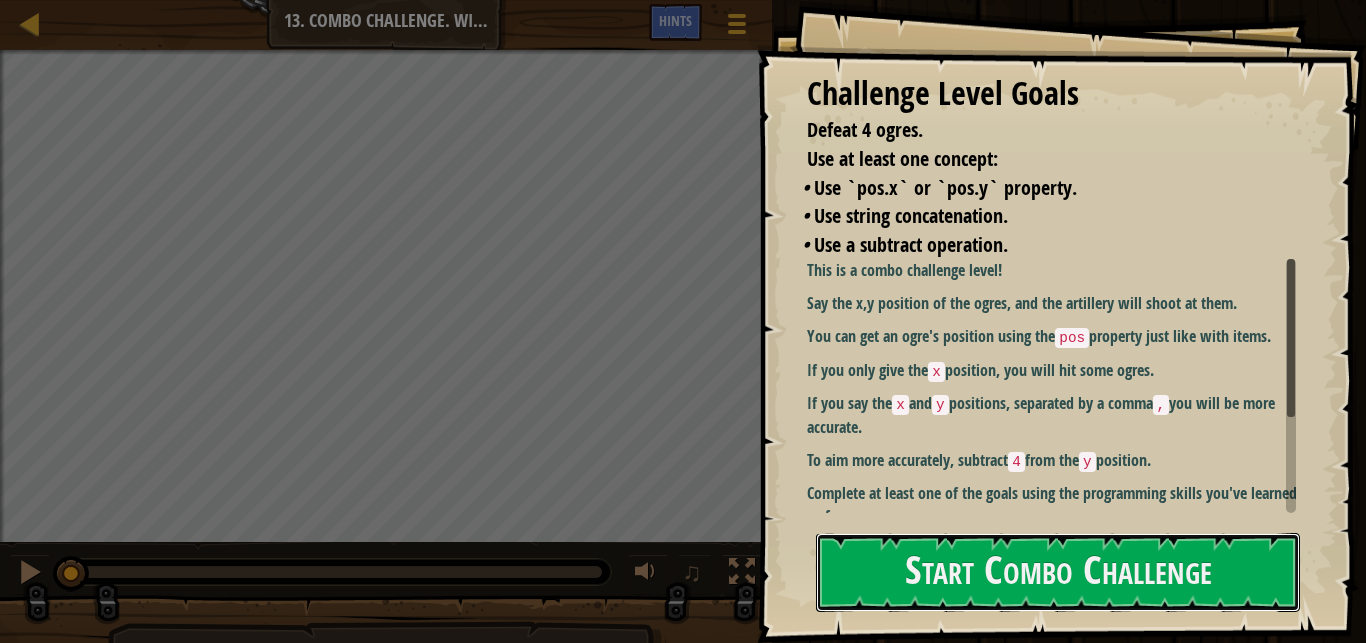 click on "Start Combo Challenge" at bounding box center [1058, 572] 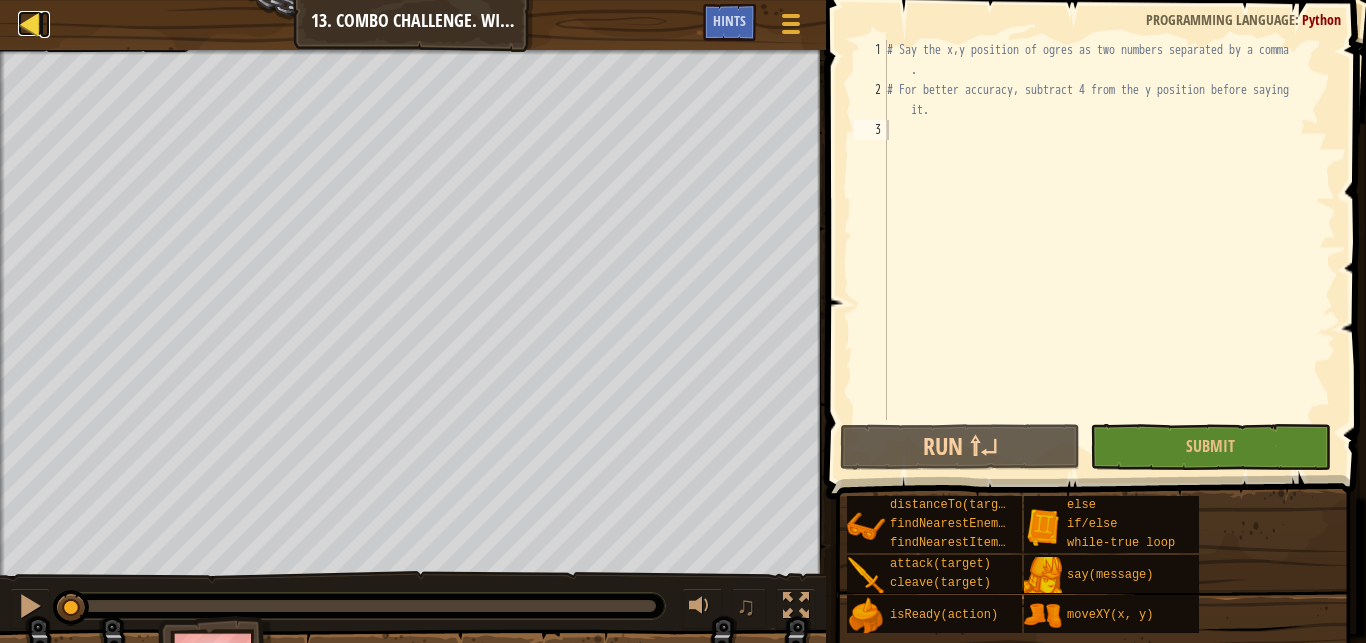 click at bounding box center [30, 23] 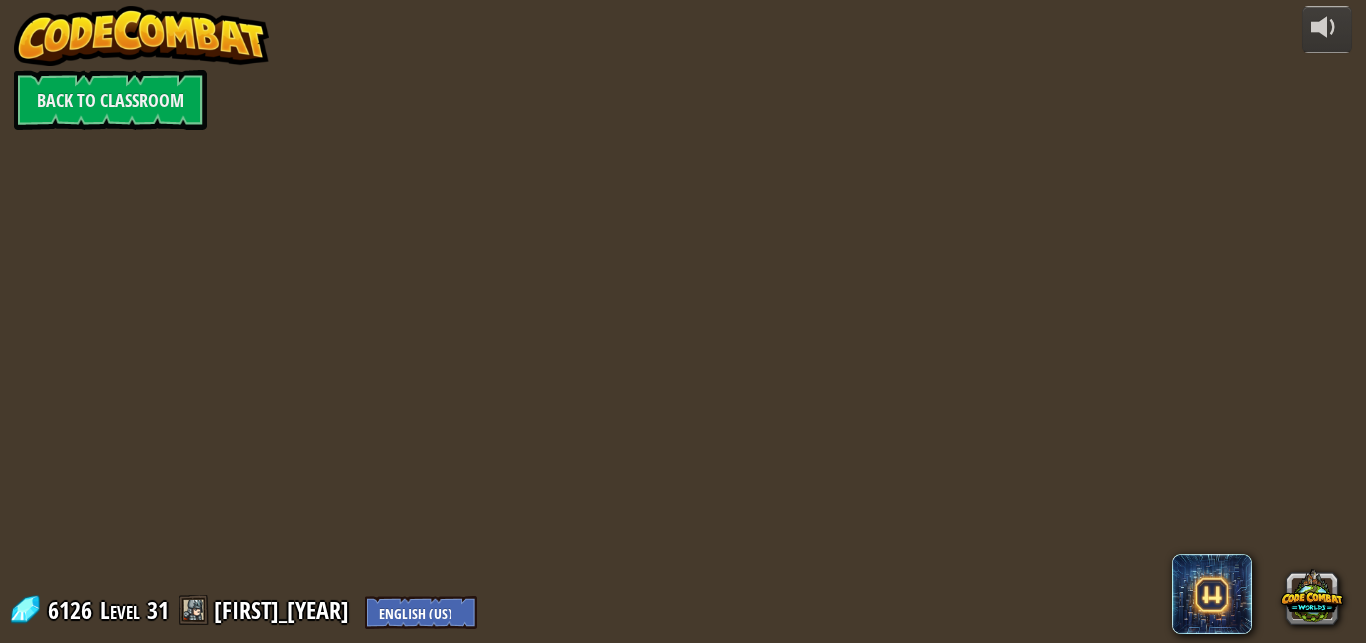 click on "powered by Back to Classroom 6126 Level 31 [FIRST]_[YEAR] English (US) English (UK) 简体中文 繁體中文 русский español (ES) español (América Latina) français Português (Portugal) Português (Brasil) ---------------------------------- العربية azərbaycan dili български език Català čeština dansk Deutsch (Deutschland) Deutsch (Österreich) Deutsch (Schweiz) Eesti Ελληνικά Esperanto Filipino فارسی Galego 한국어 ʻŌlelo Hawaiʻi עברית hrvatski jezik magyar Bahasa Indonesia Italiano қазақ тілі lietuvių kalba latviešu te reo Māori Македонски मानक हिन्दी Монгол хэл Bahasa Melayu မြန်မာစကား Nederlands (België) Nederlands (Nederland) 日本語 Norsk Bokmål Norsk Nynorsk O'zbekcha Polski limba română српски slovenčina slovenščina suomi Svenska ไทย Türkçe українська اُردُو Tiếng Việt 吴语 吳語" at bounding box center (683, 321) 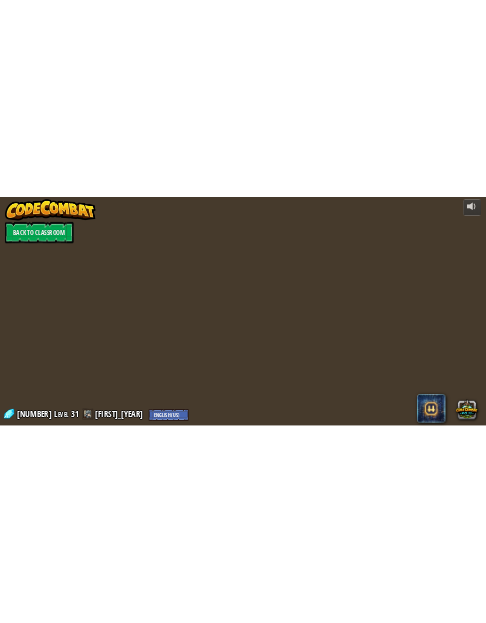 scroll, scrollTop: 0, scrollLeft: 0, axis: both 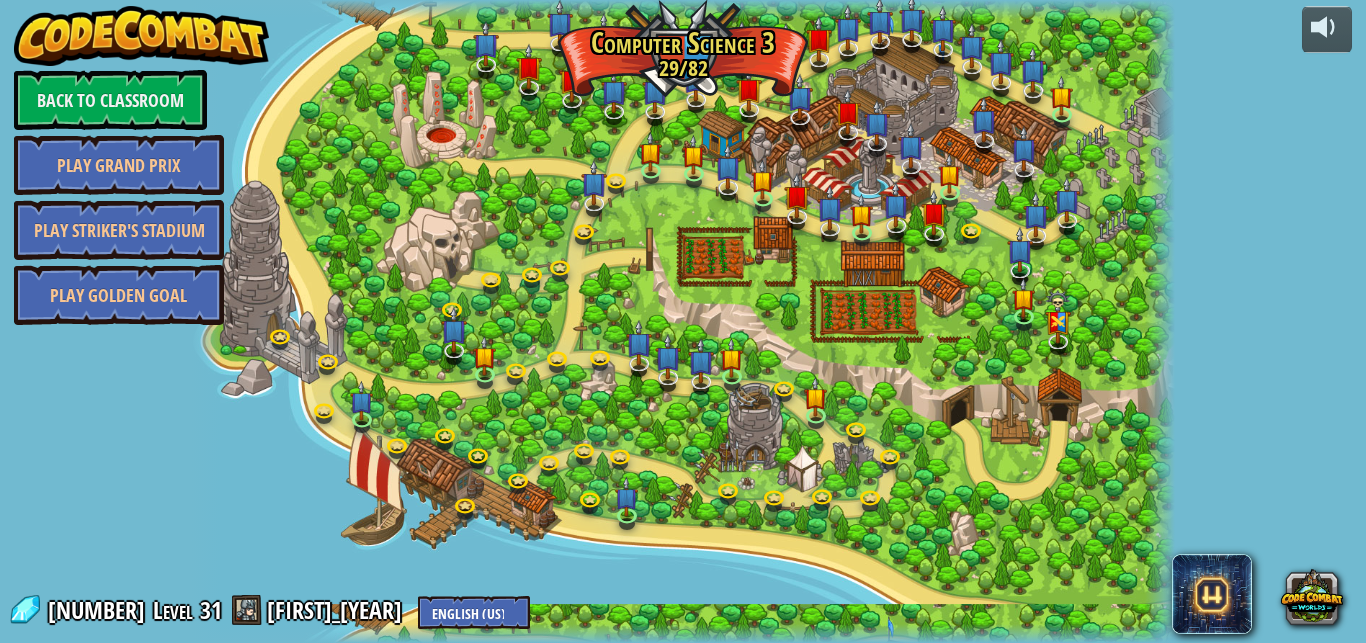 click at bounding box center [1058, 316] 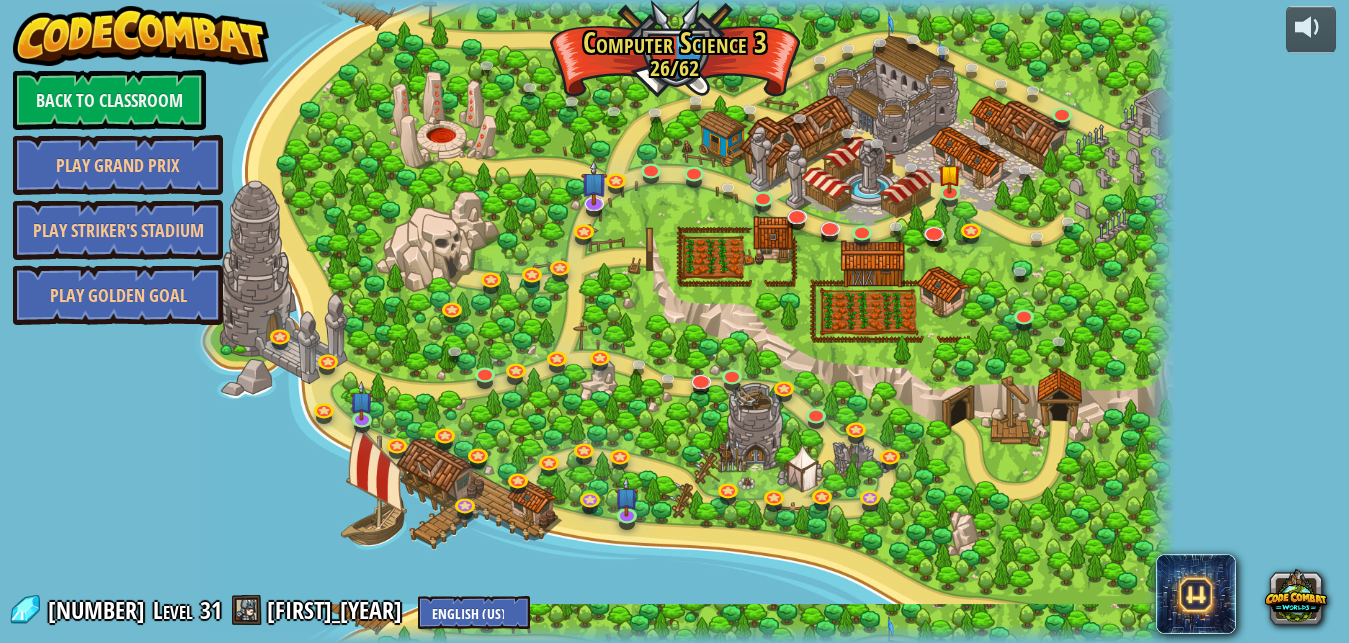 click at bounding box center [683, 633] 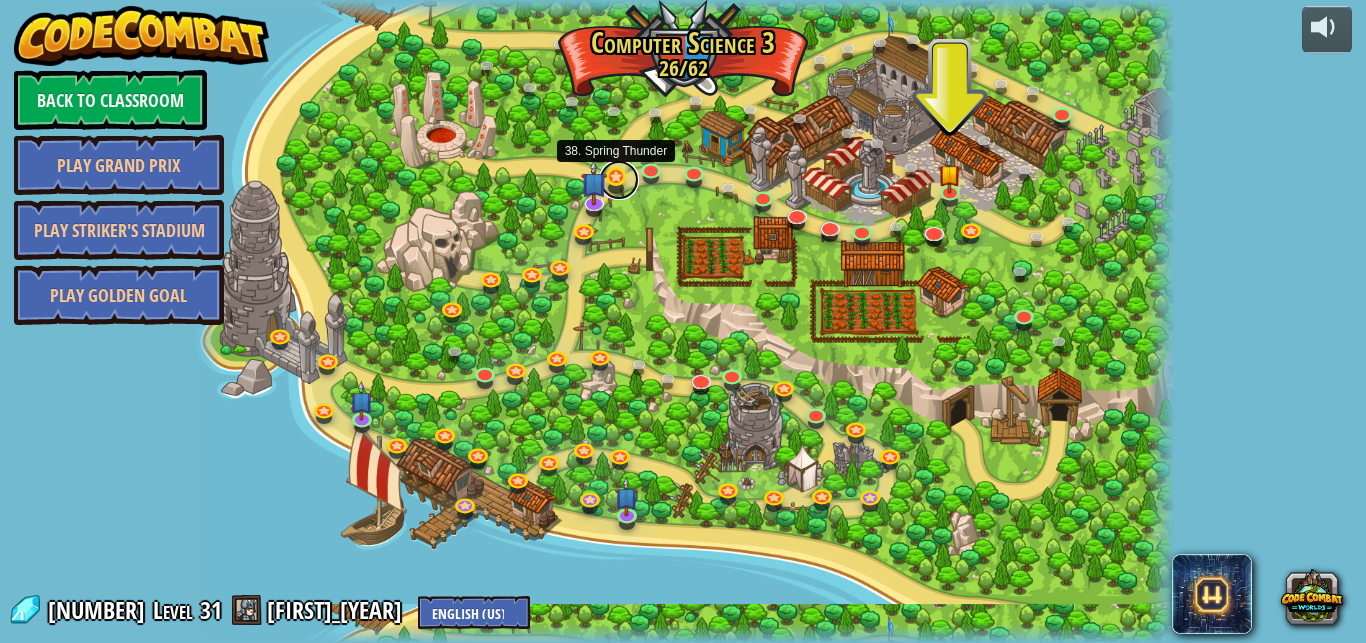 click at bounding box center (619, 180) 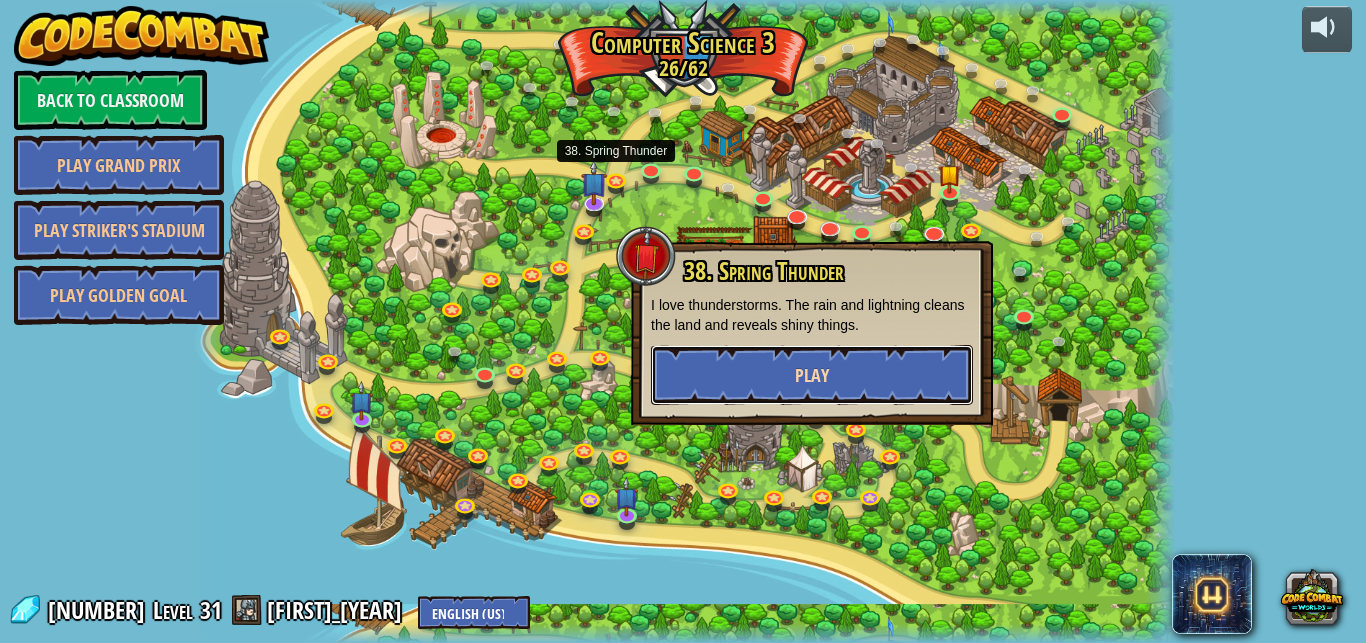 click on "Play" at bounding box center (812, 375) 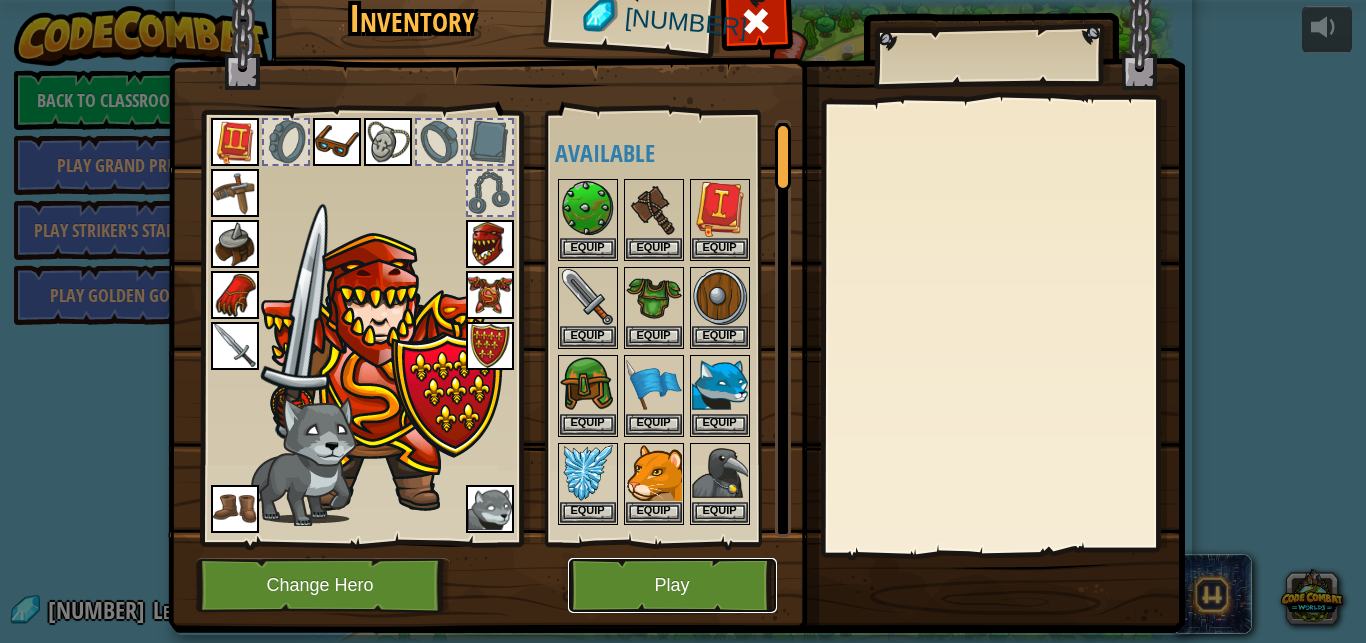 click on "Play" at bounding box center (672, 585) 